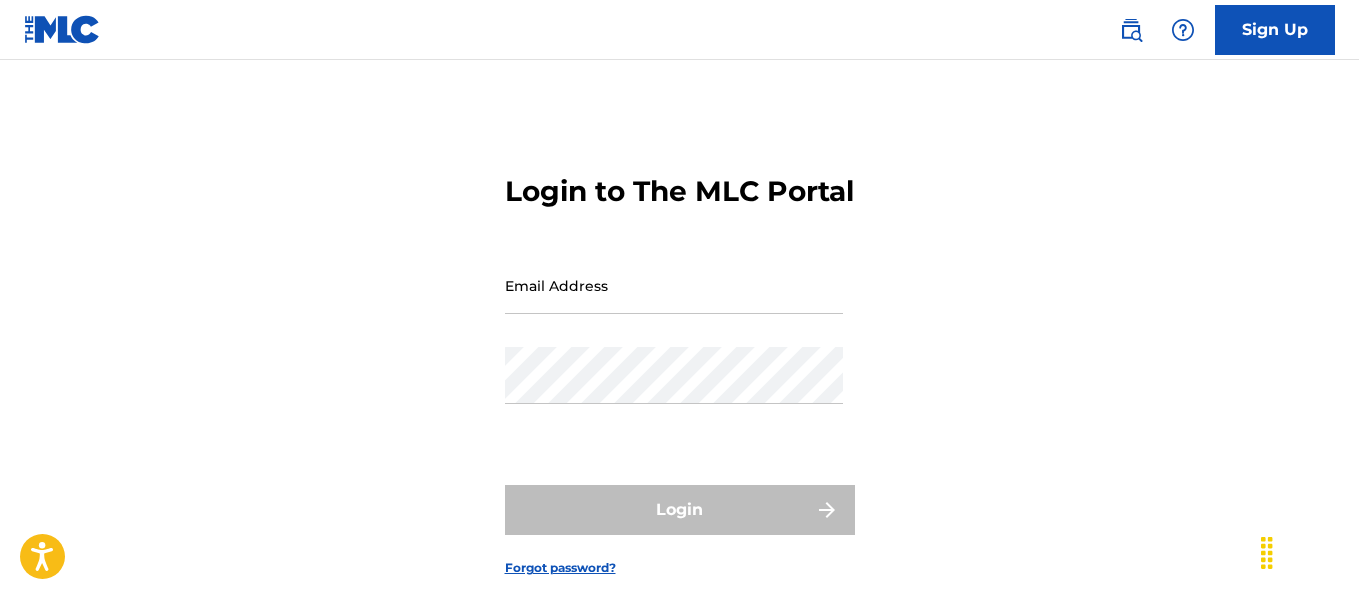 scroll, scrollTop: 0, scrollLeft: 0, axis: both 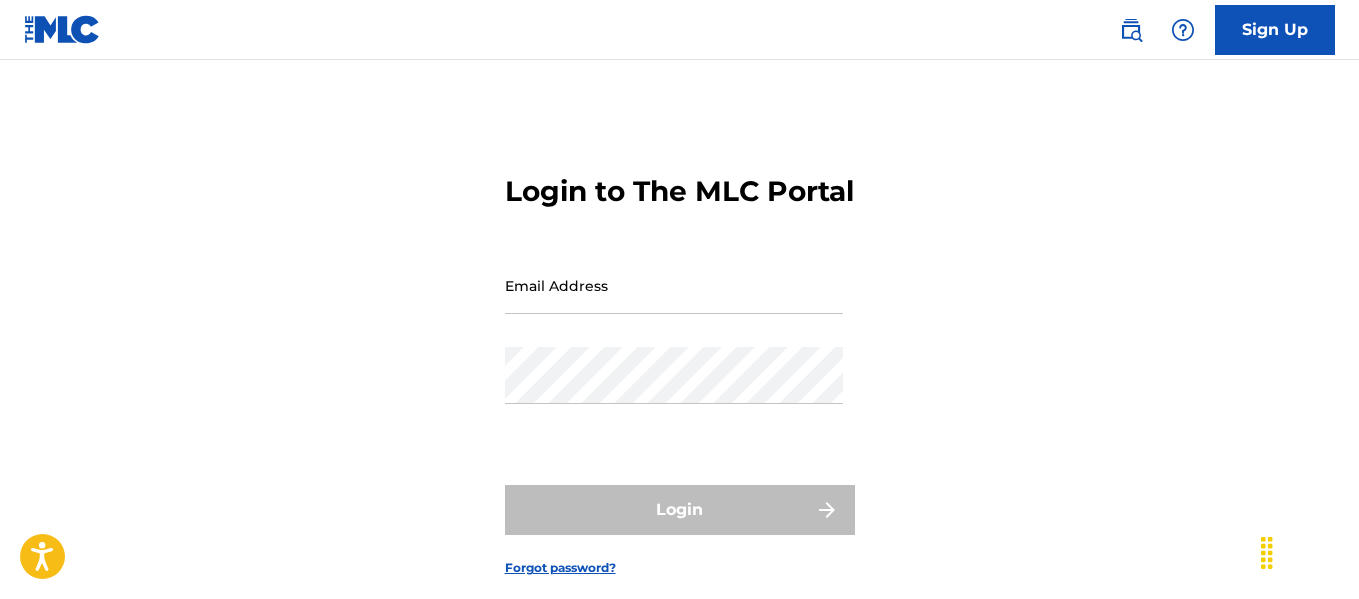 click on "Email Address" 